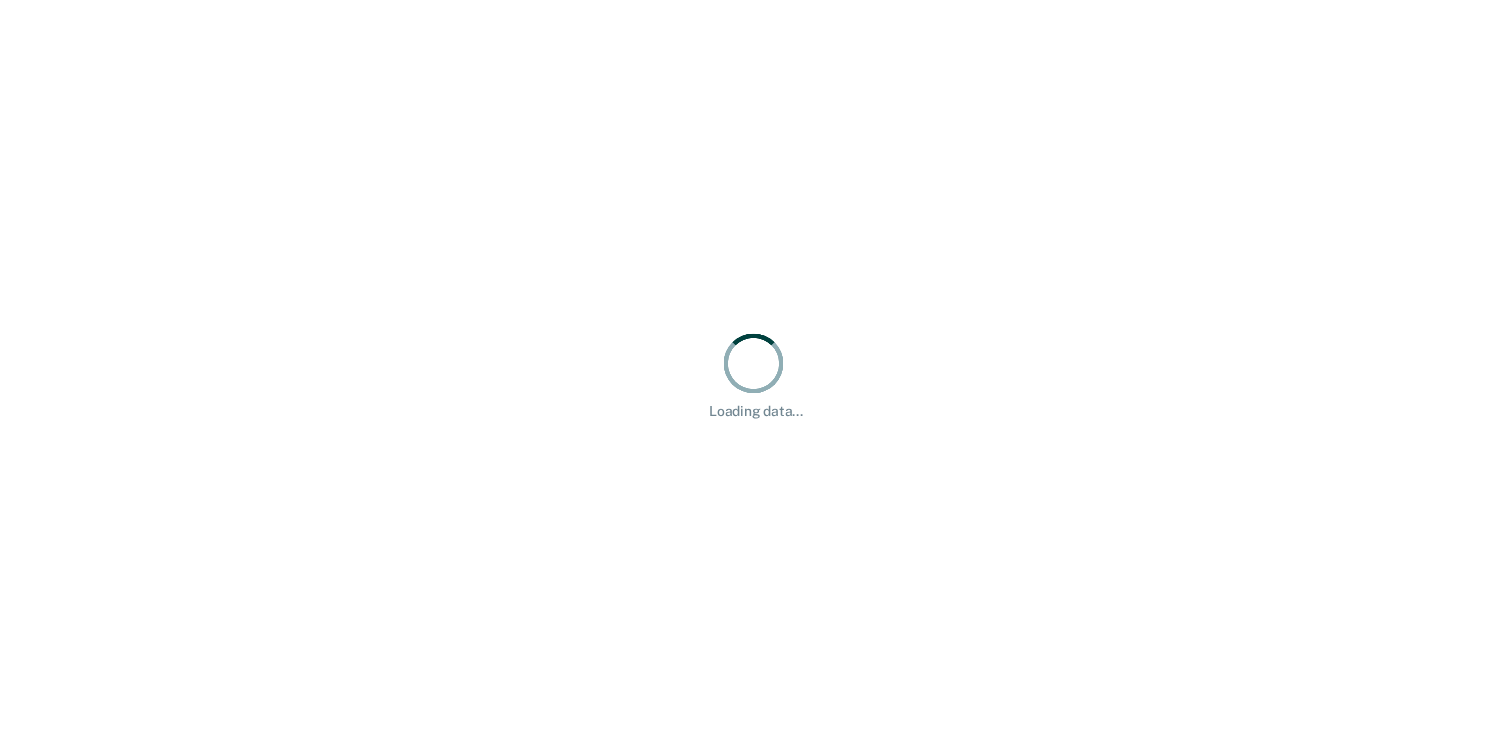scroll, scrollTop: 0, scrollLeft: 0, axis: both 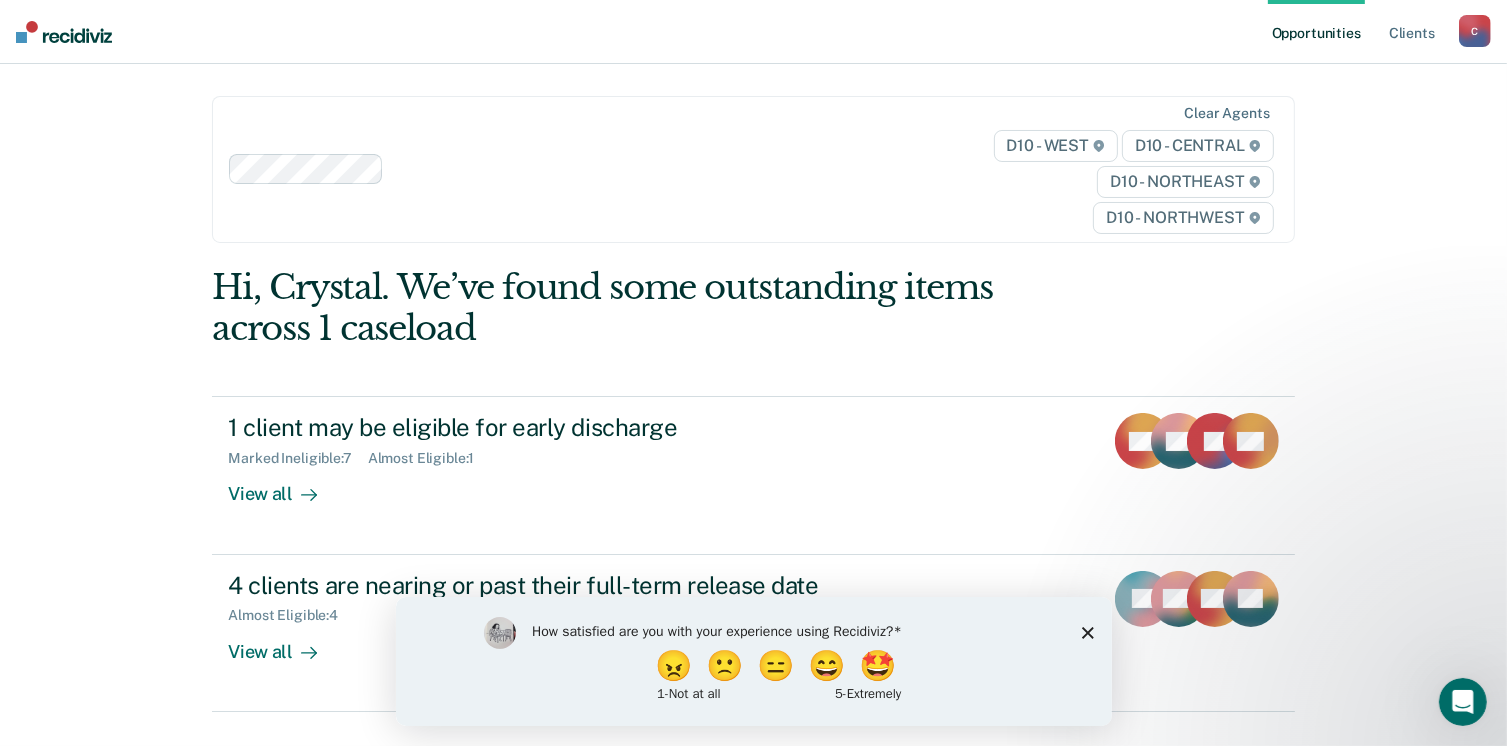 click on "How satisfied are you with your experience using Recidiviz? 😠 🙁 😑 😄 🤩 1  -  Not at all 5  -  Extremely" at bounding box center [753, 660] 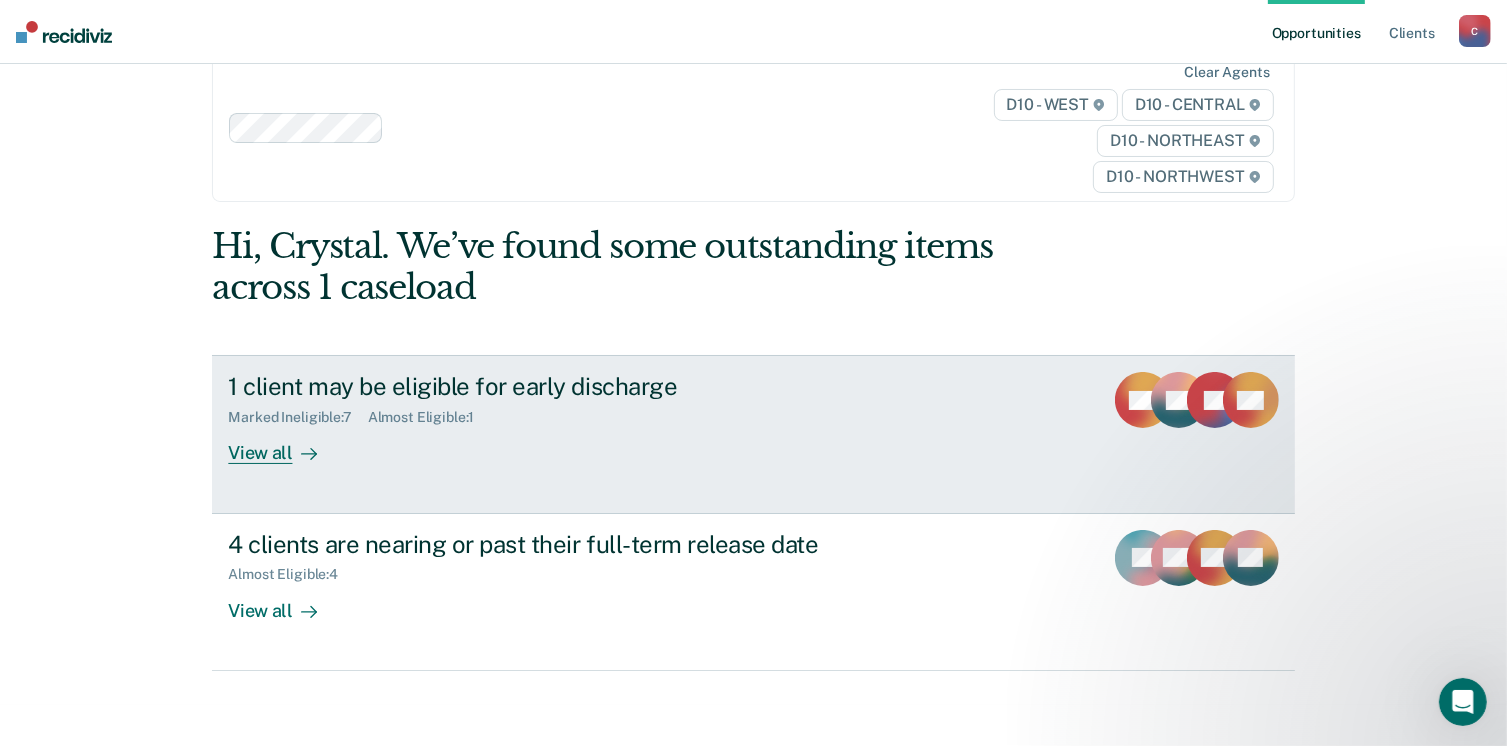 scroll, scrollTop: 42, scrollLeft: 0, axis: vertical 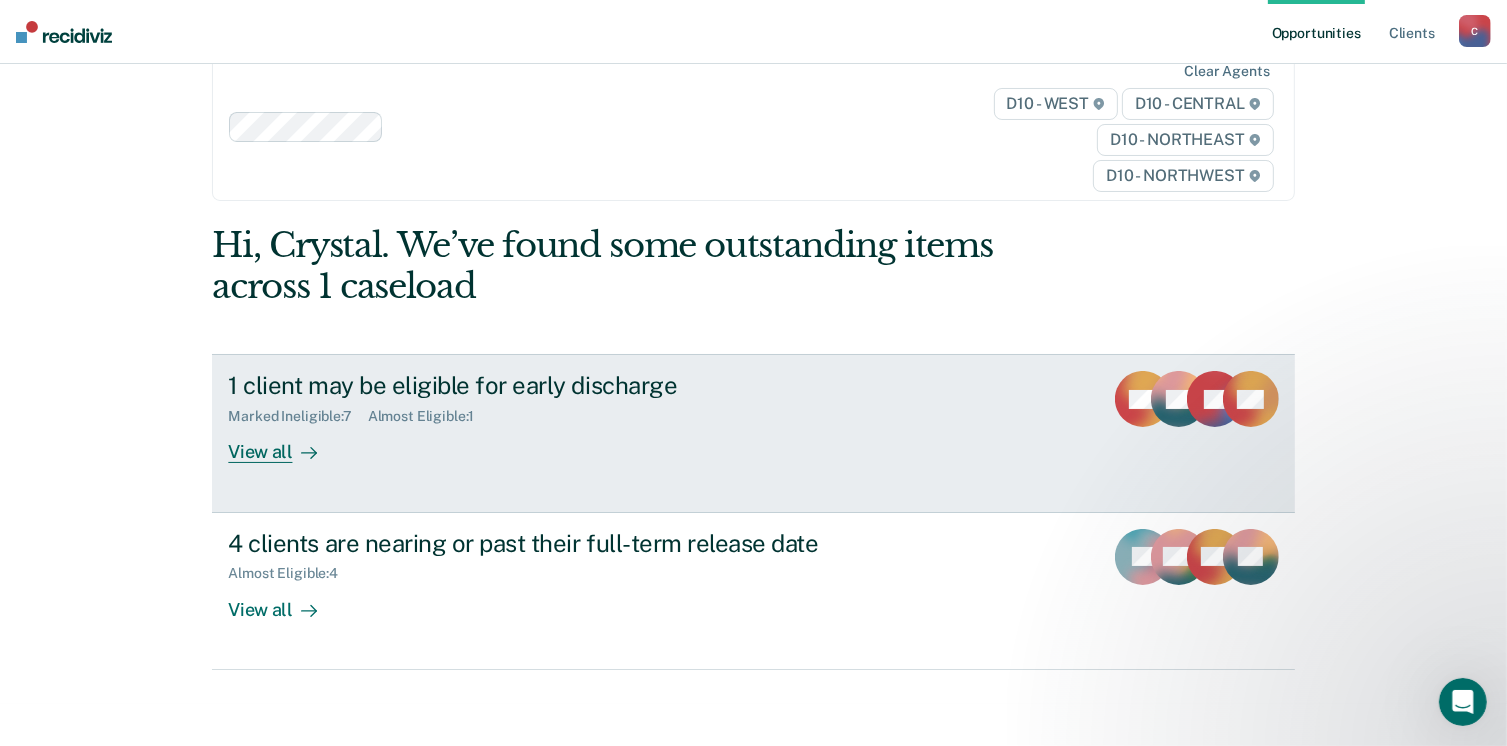 click on "View all" at bounding box center [284, 444] 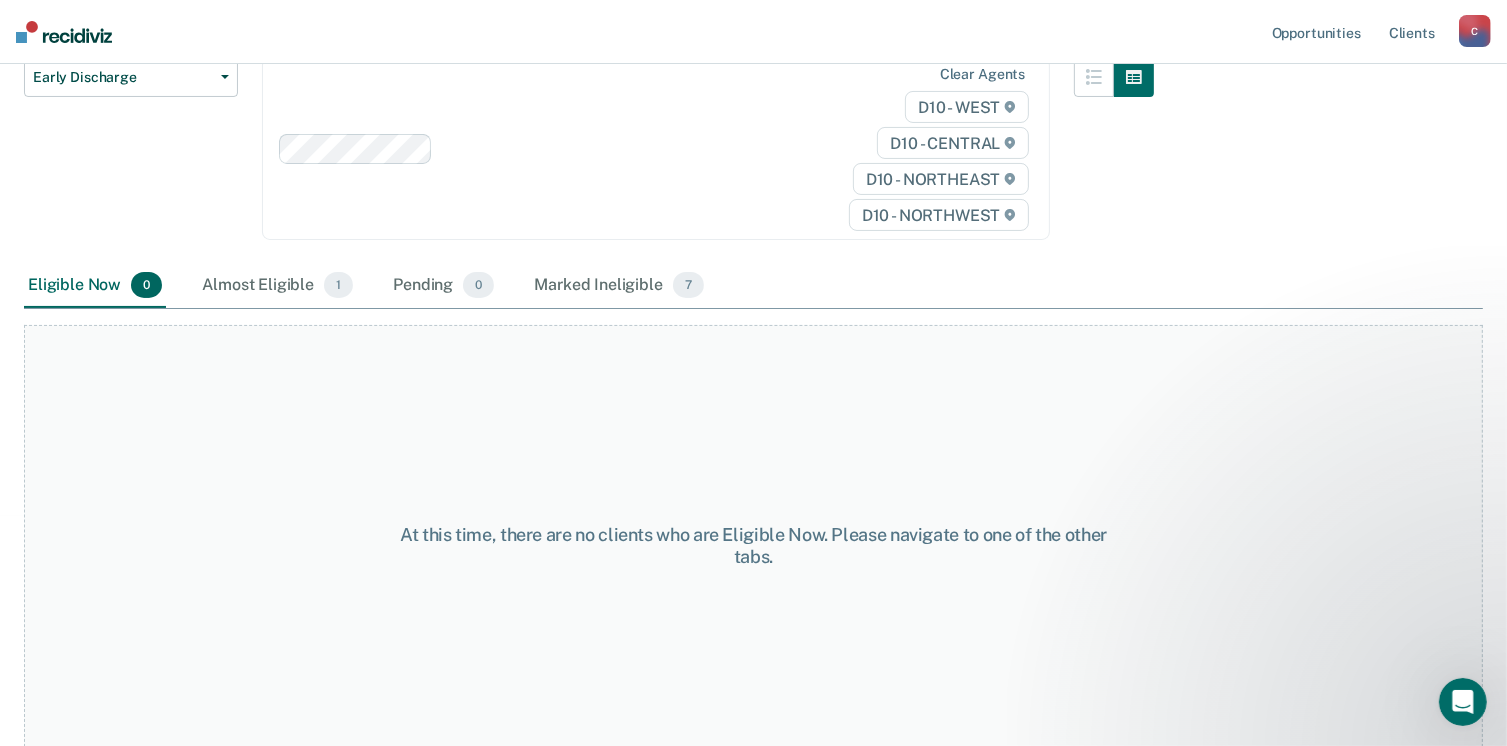 scroll, scrollTop: 248, scrollLeft: 0, axis: vertical 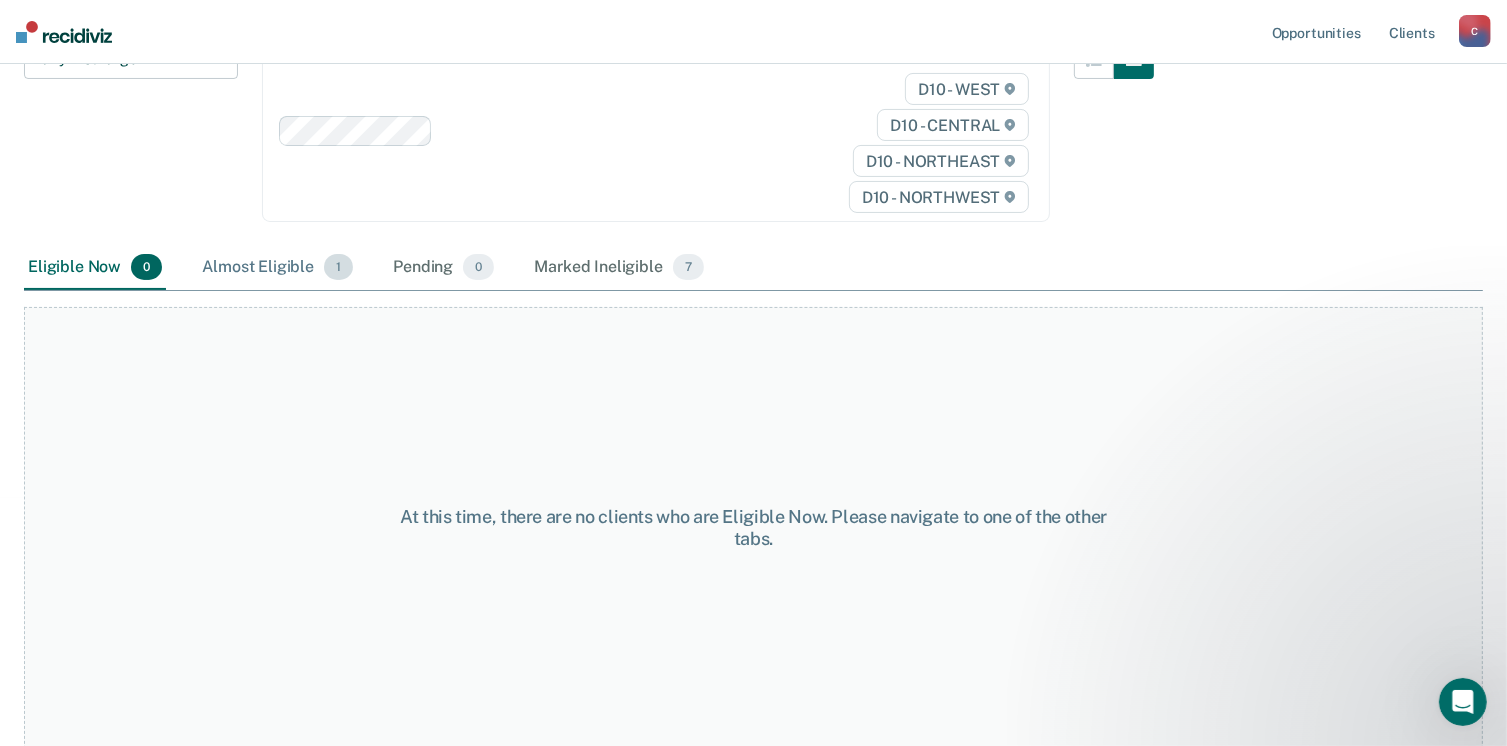click on "Almost Eligible 1" at bounding box center (277, 268) 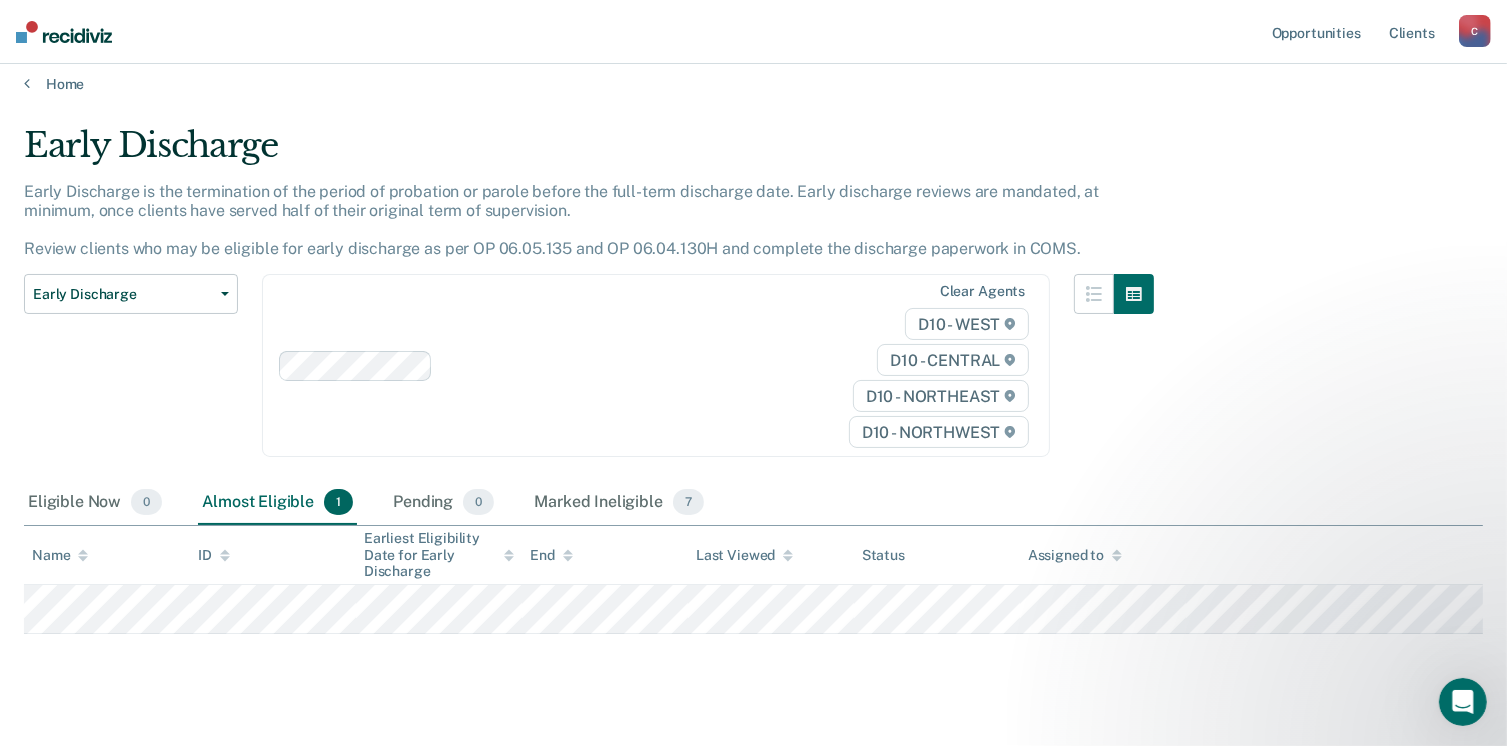 scroll, scrollTop: 0, scrollLeft: 0, axis: both 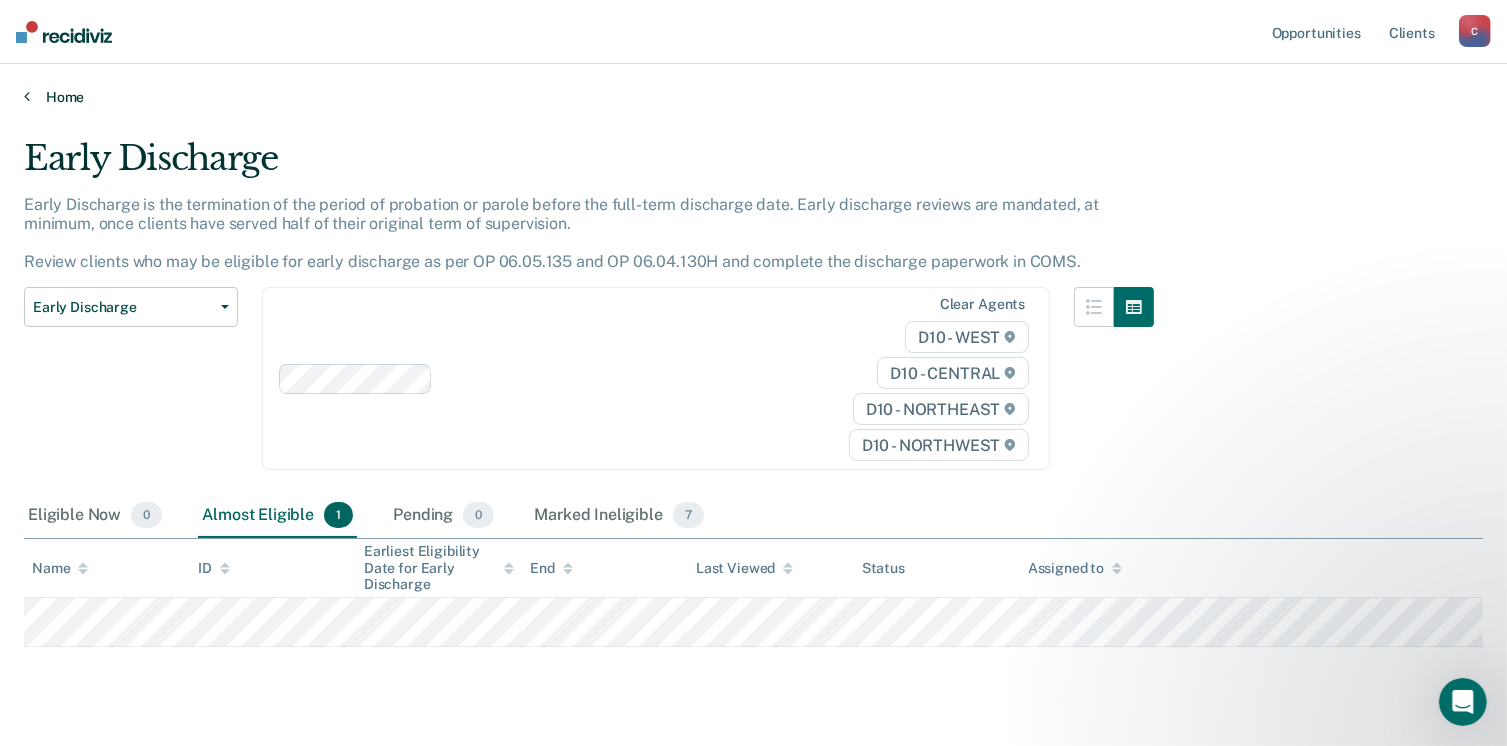 click on "Home" at bounding box center (753, 97) 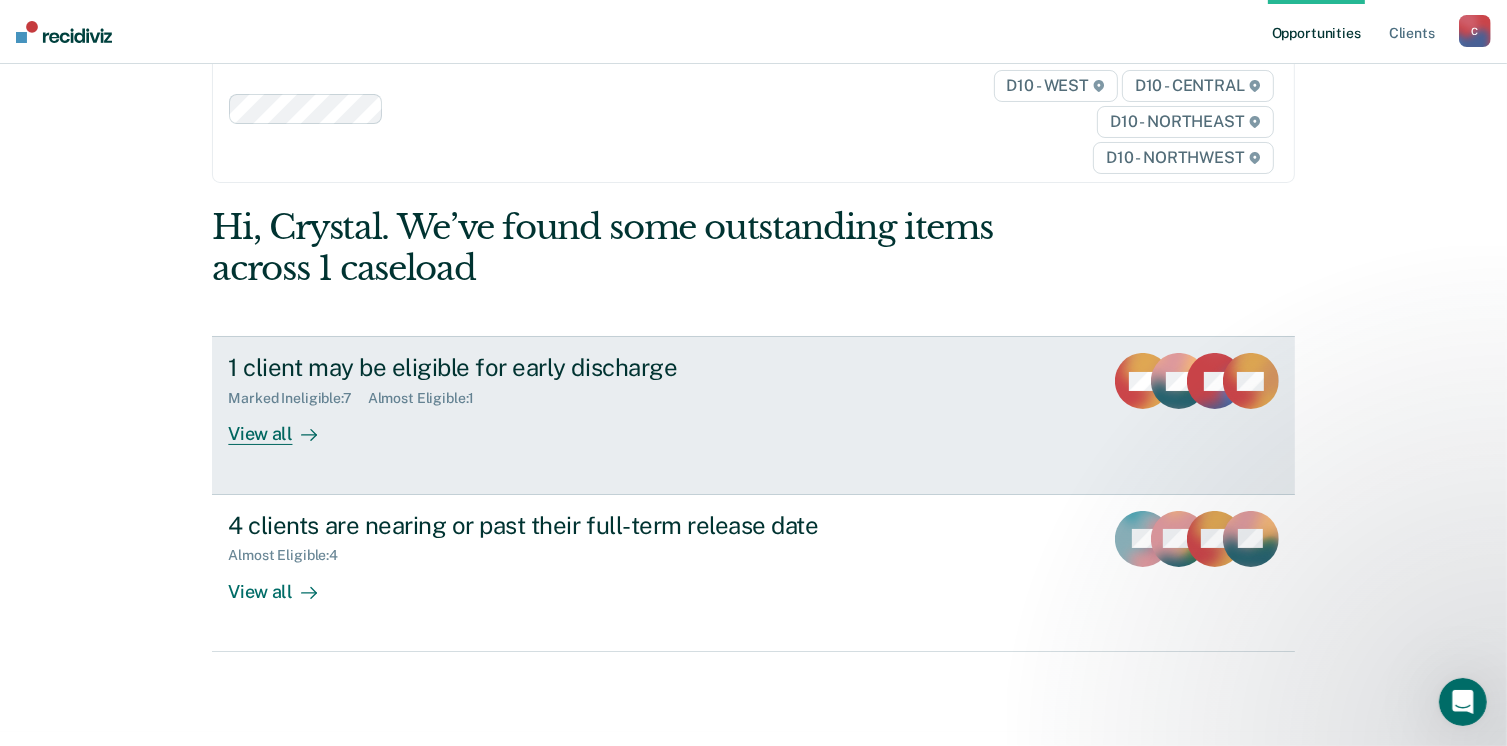 scroll, scrollTop: 87, scrollLeft: 0, axis: vertical 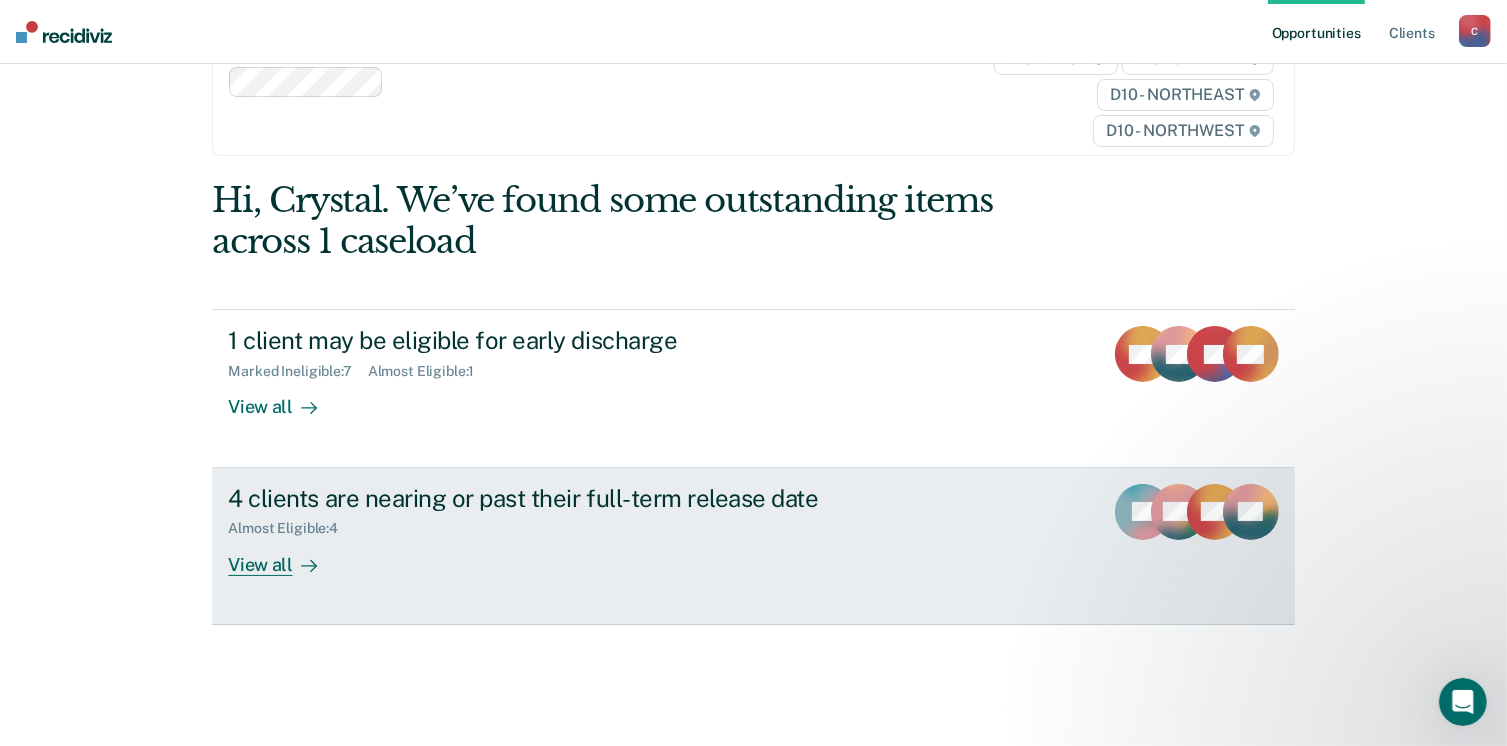 click on "View all" at bounding box center (284, 556) 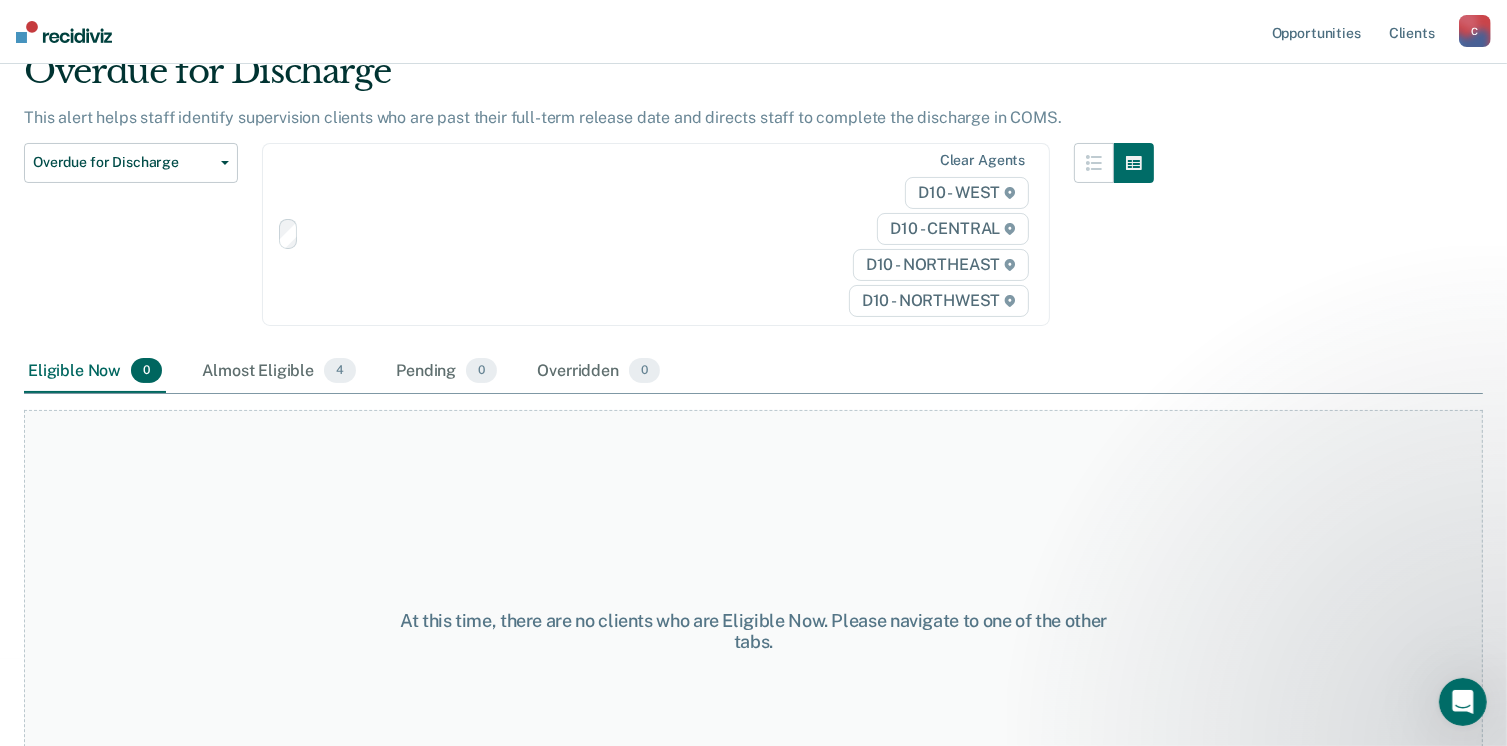 scroll, scrollTop: 0, scrollLeft: 0, axis: both 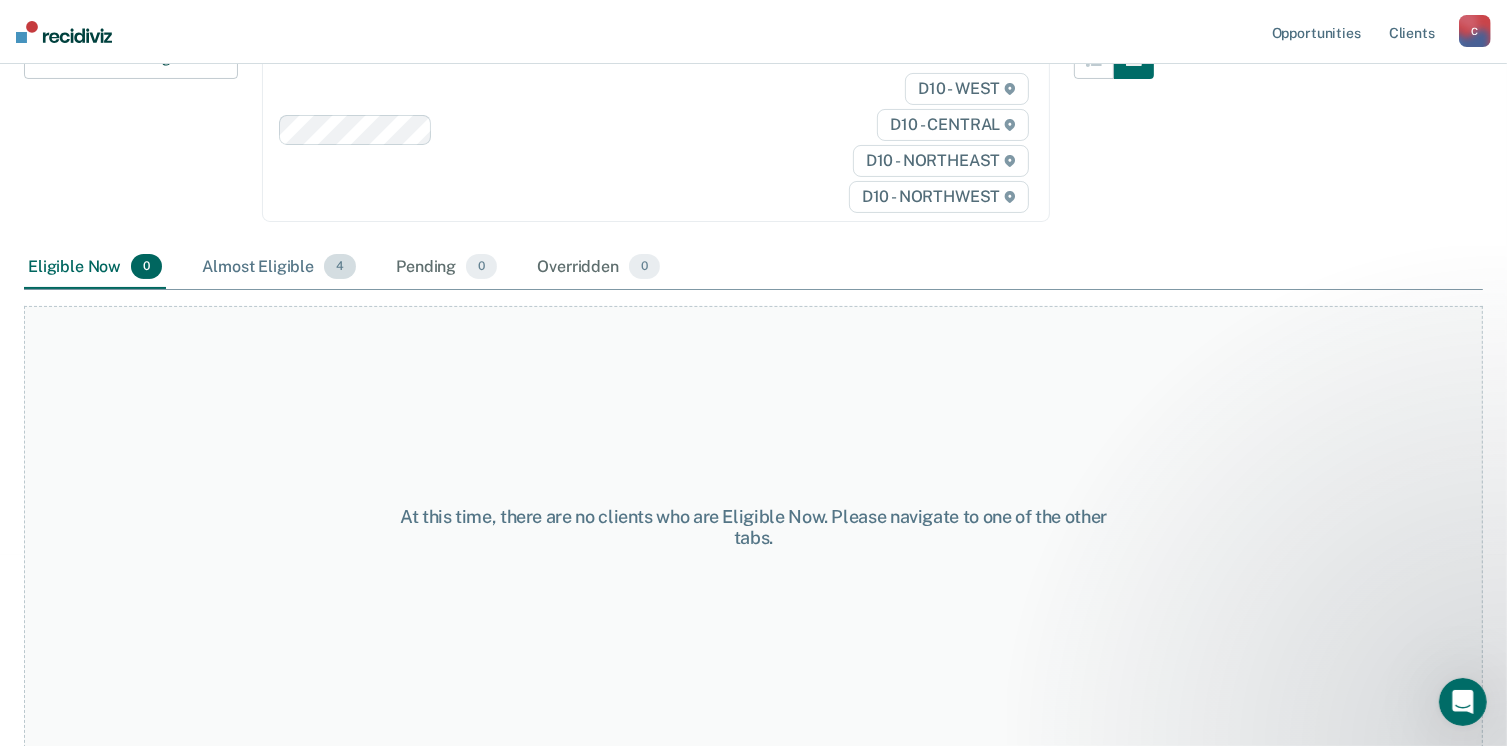 click on "Almost Eligible 4" at bounding box center [279, 268] 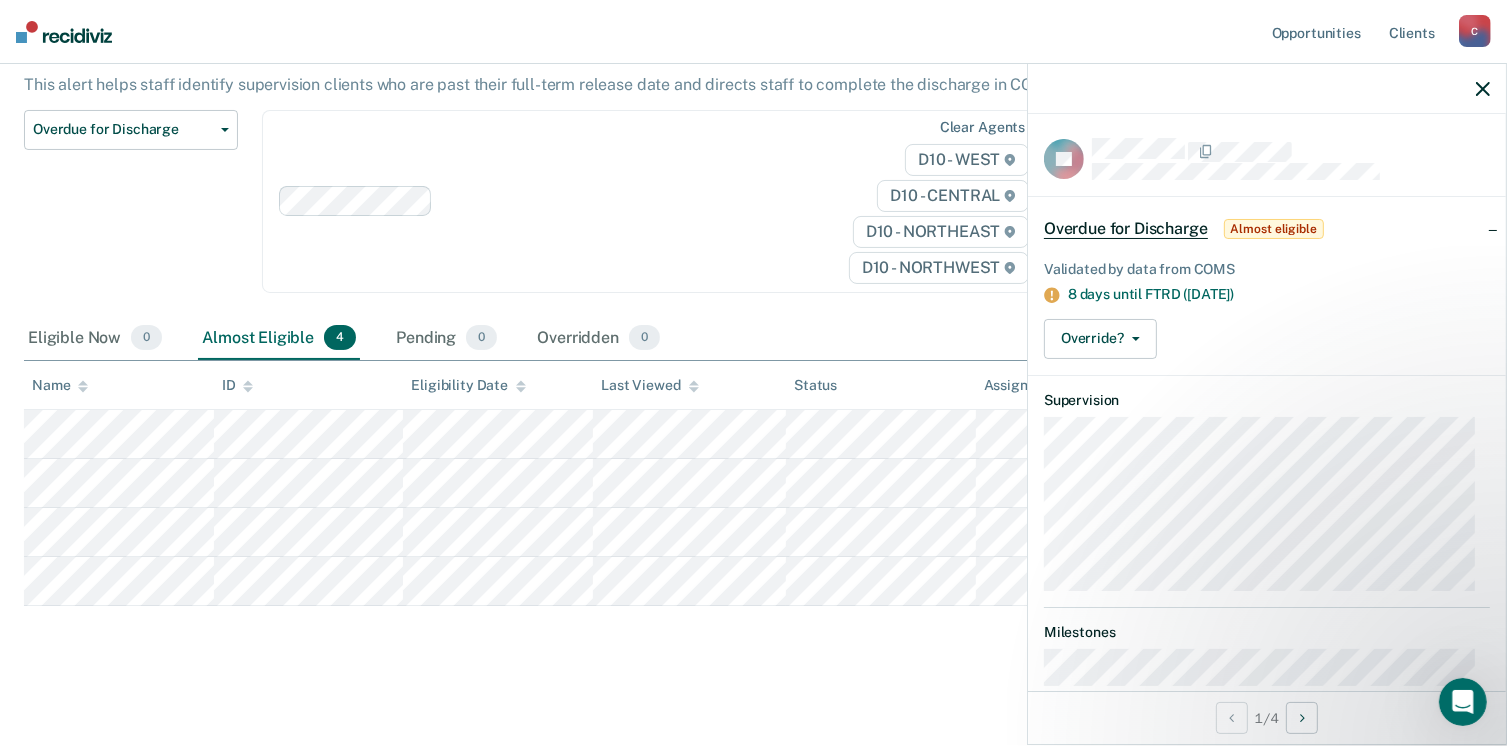 scroll, scrollTop: 121, scrollLeft: 0, axis: vertical 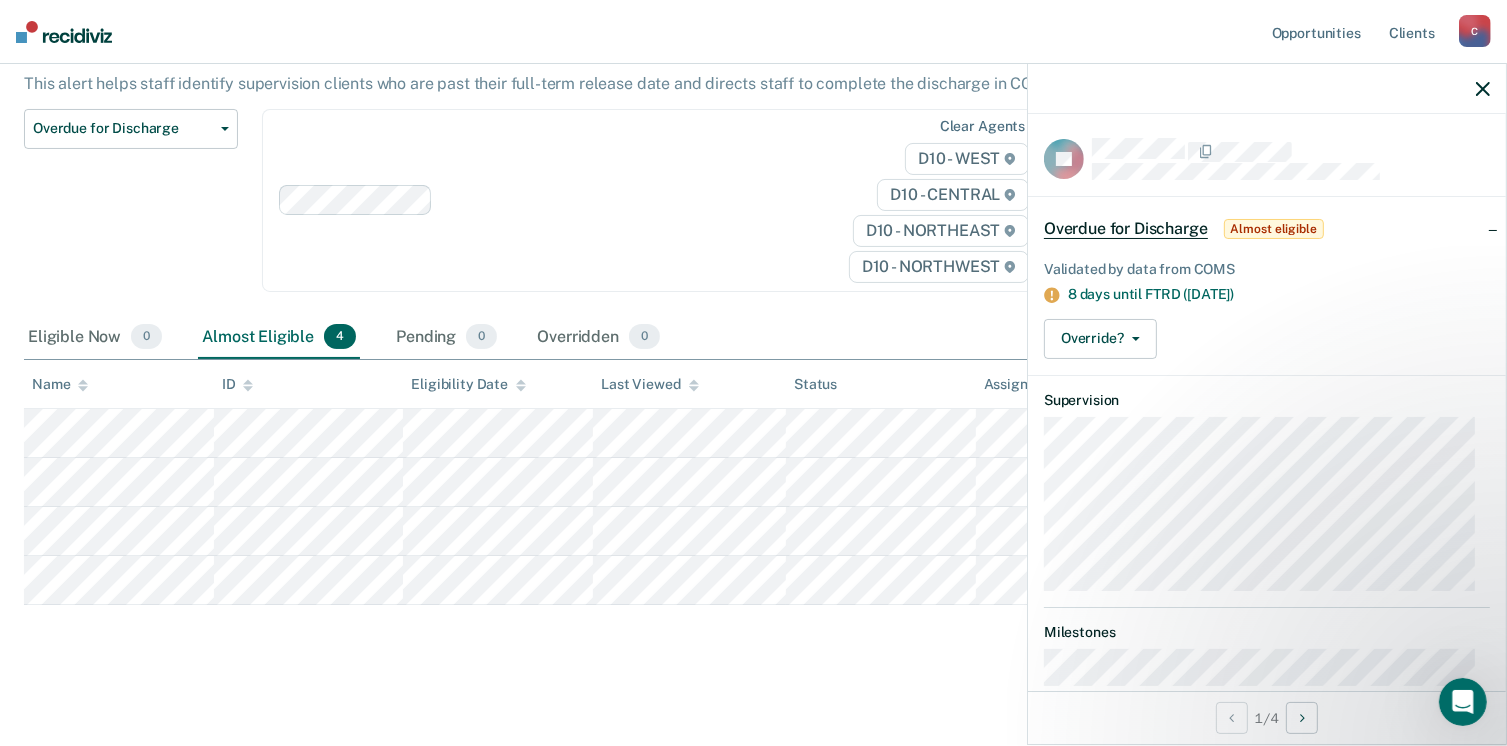 click on "Overdue for Discharge   This alert helps staff identify supervision clients who are past their full-term release date and directs staff to complete the discharge in COMS. Overdue for Discharge Classification Review Early Discharge Minimum Telephone Reporting Overdue for Discharge Supervision Level Mismatch Clear   agents D10 - WEST   D10 - CENTRAL   D10 - NORTHEAST   D10 - NORTHWEST   Eligible Now 0 Almost Eligible 4 Pending 0 Overridden 0
To pick up a draggable item, press the space bar.
While dragging, use the arrow keys to move the item.
Press space again to drop the item in its new position, or press escape to cancel.
Name ID Eligibility Date Last Viewed Status Assigned to" at bounding box center [753, 340] 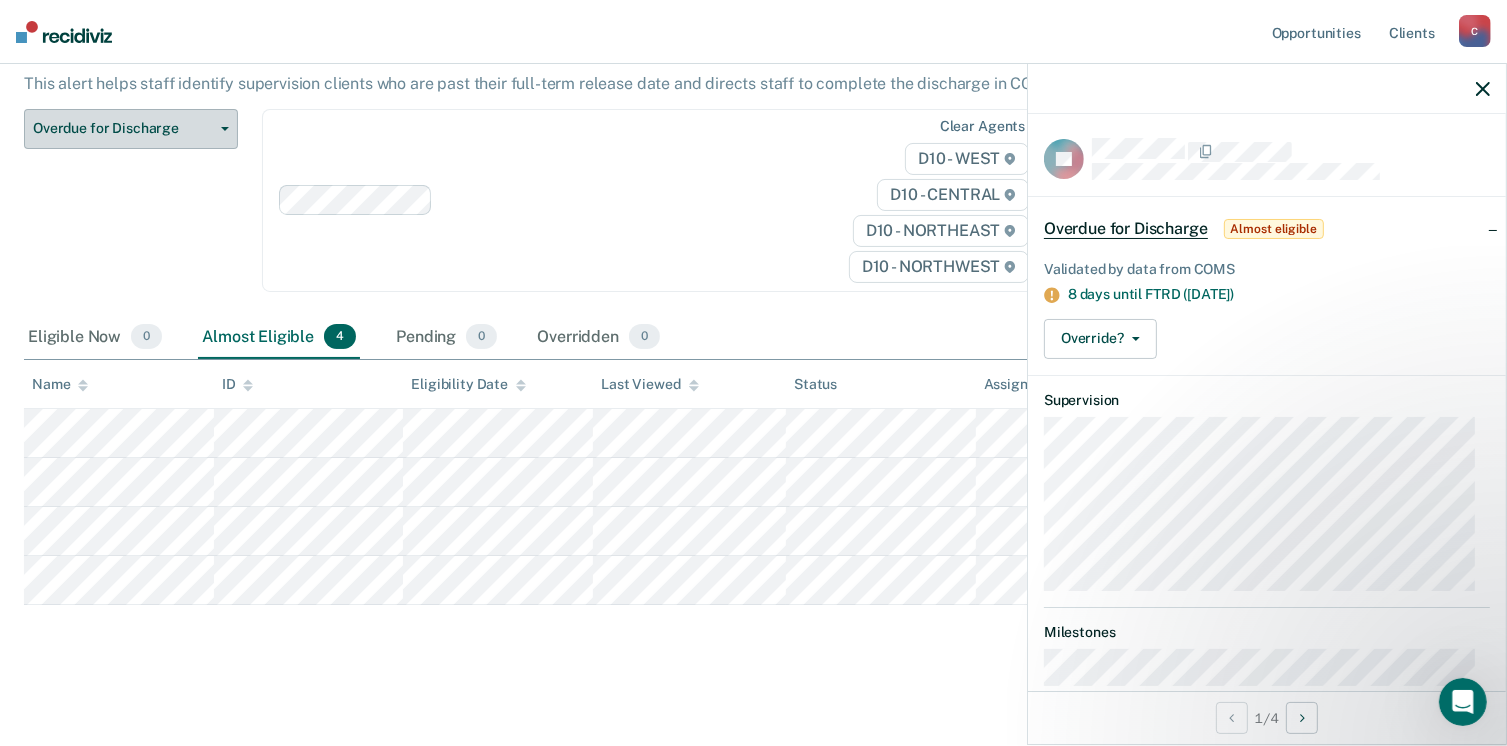 drag, startPoint x: 220, startPoint y: 129, endPoint x: 231, endPoint y: 127, distance: 11.18034 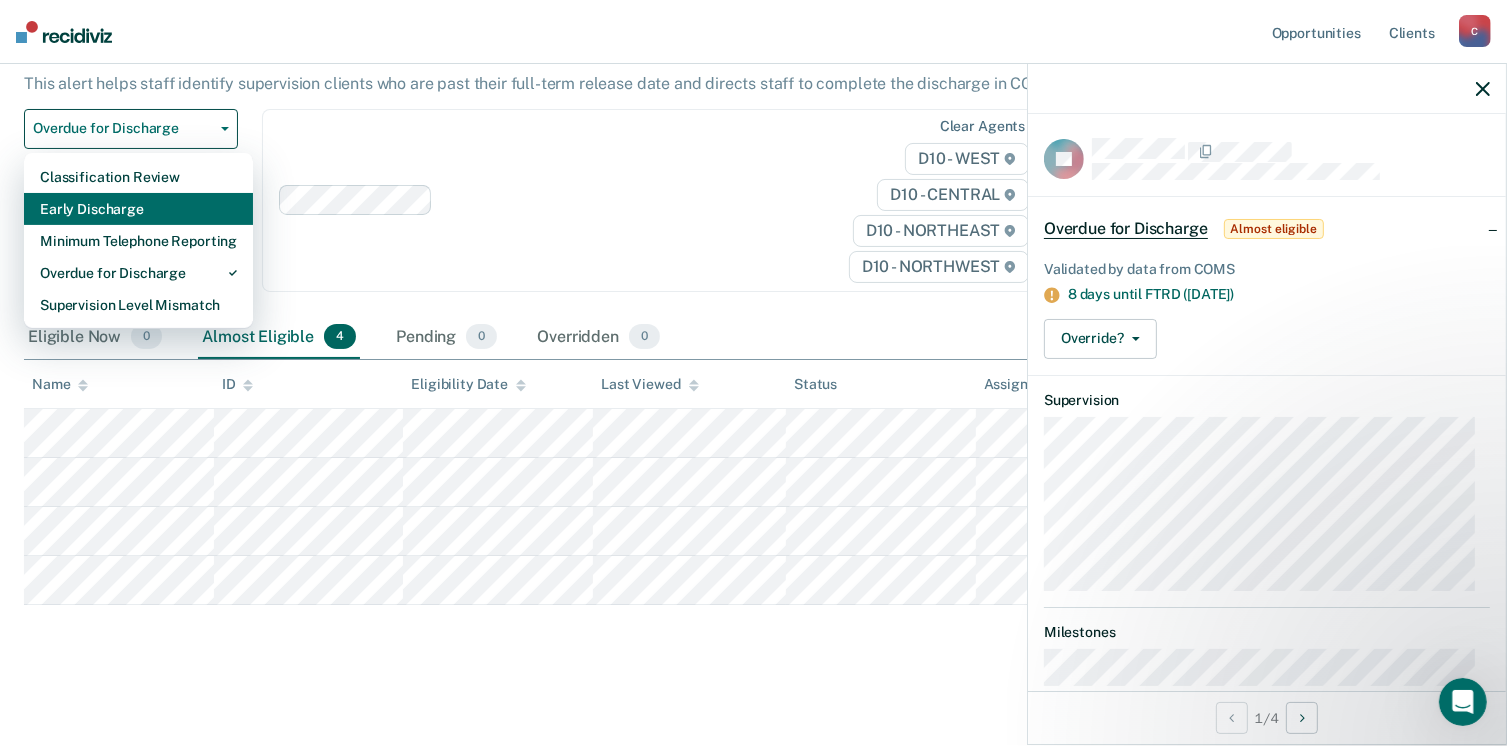 click on "Early Discharge" at bounding box center [138, 209] 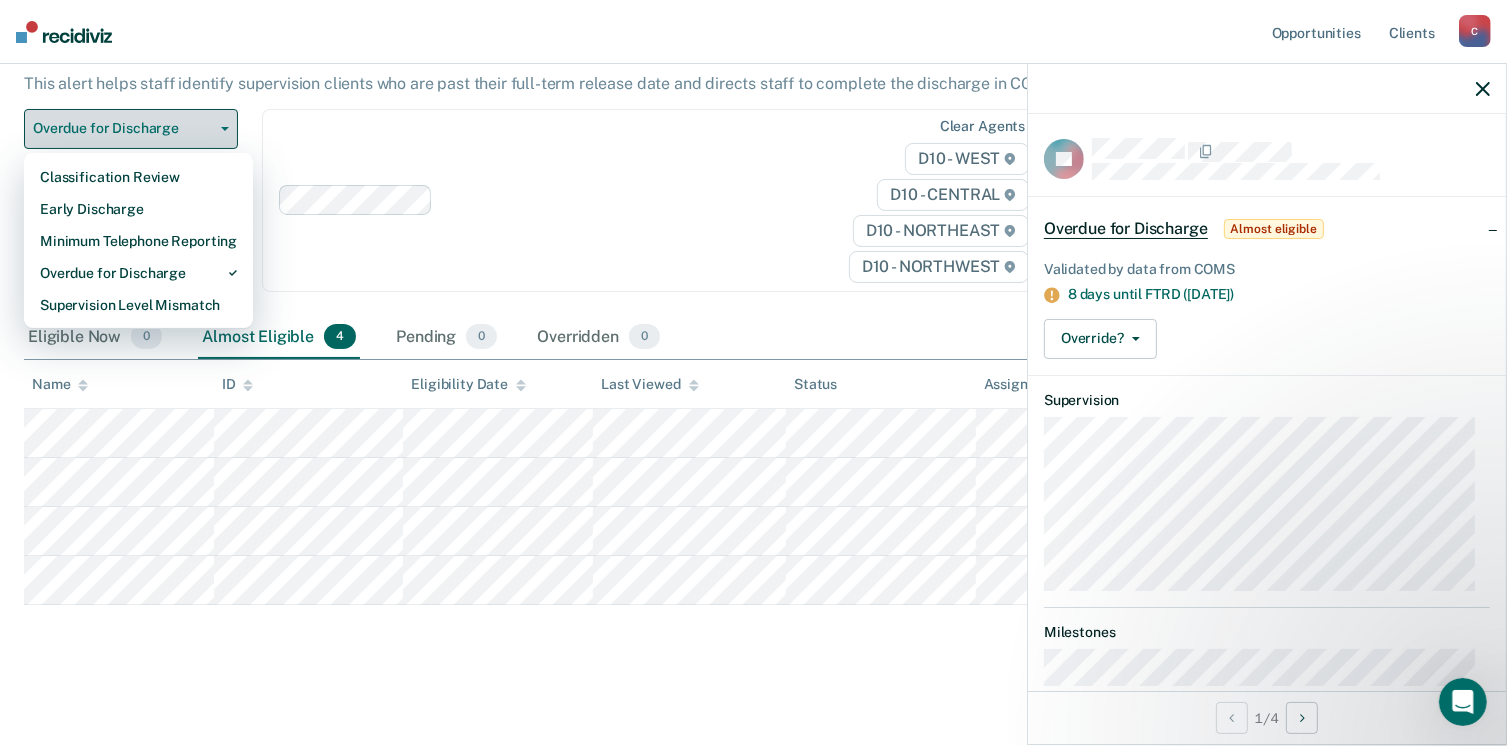 scroll, scrollTop: 0, scrollLeft: 0, axis: both 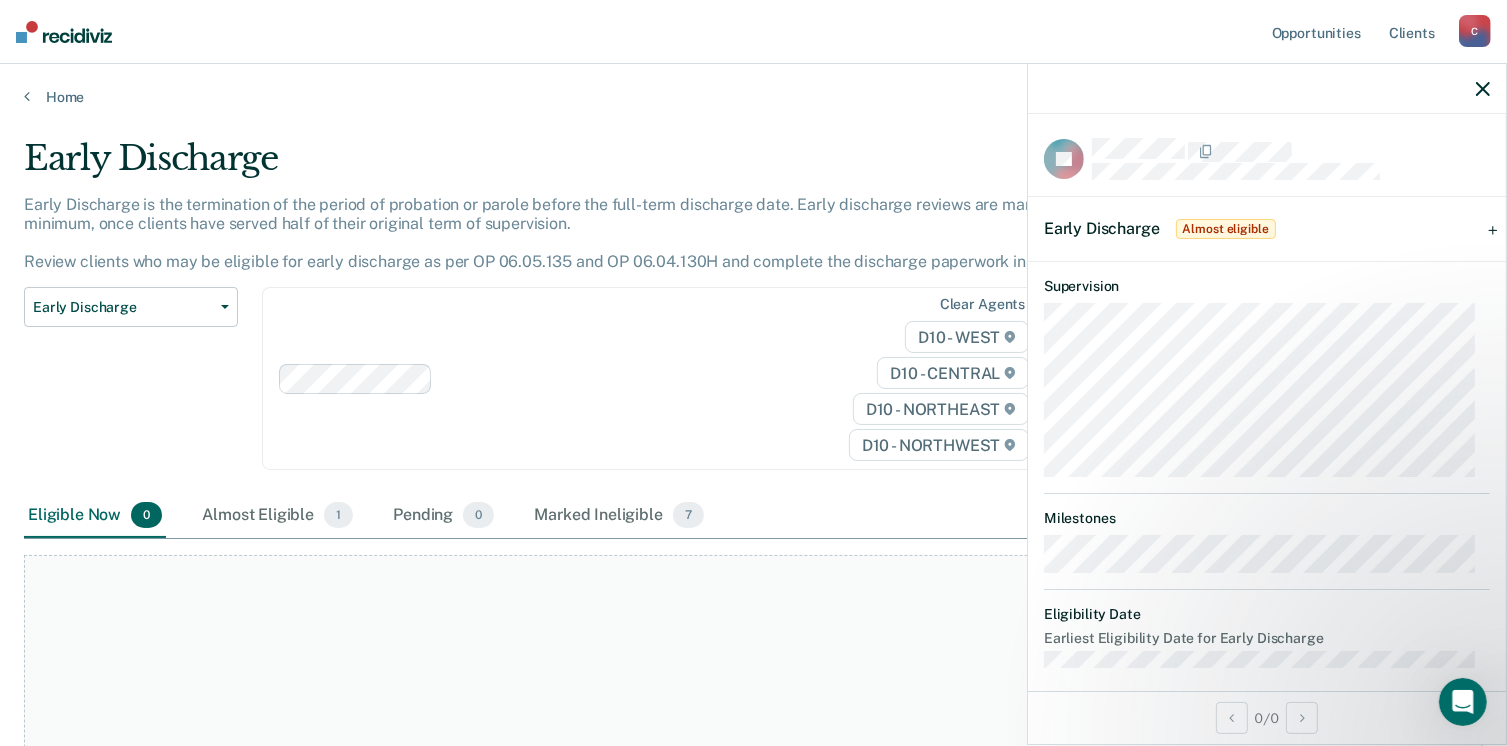 click 